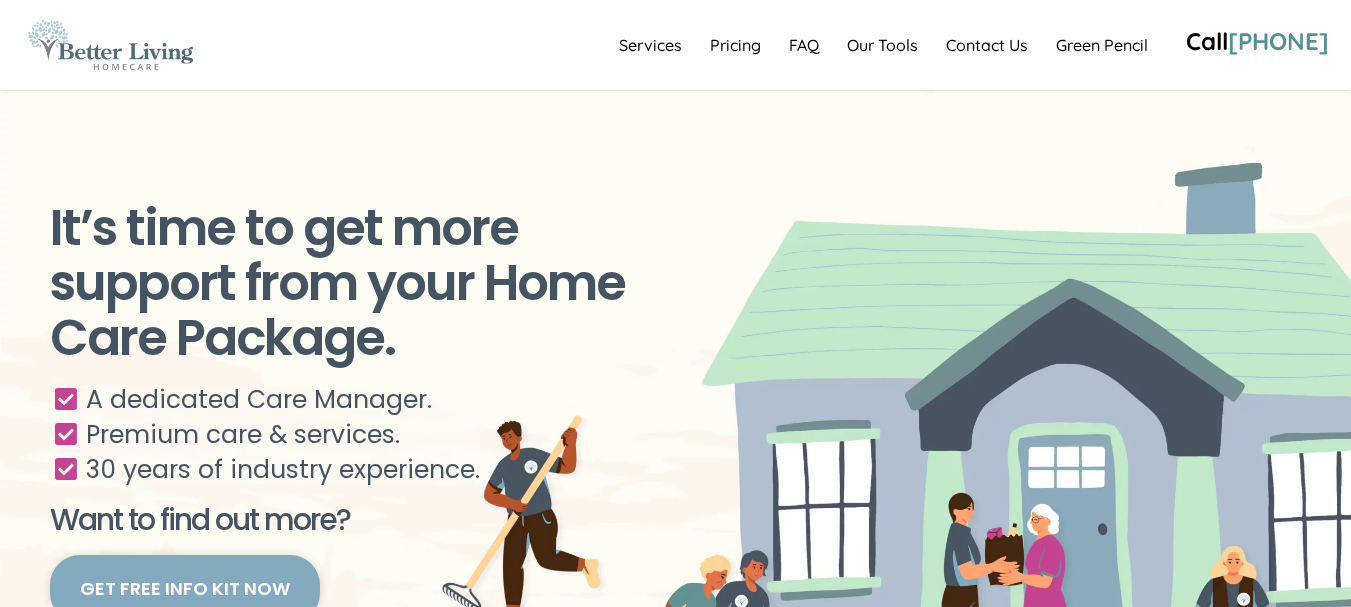 scroll, scrollTop: 0, scrollLeft: 0, axis: both 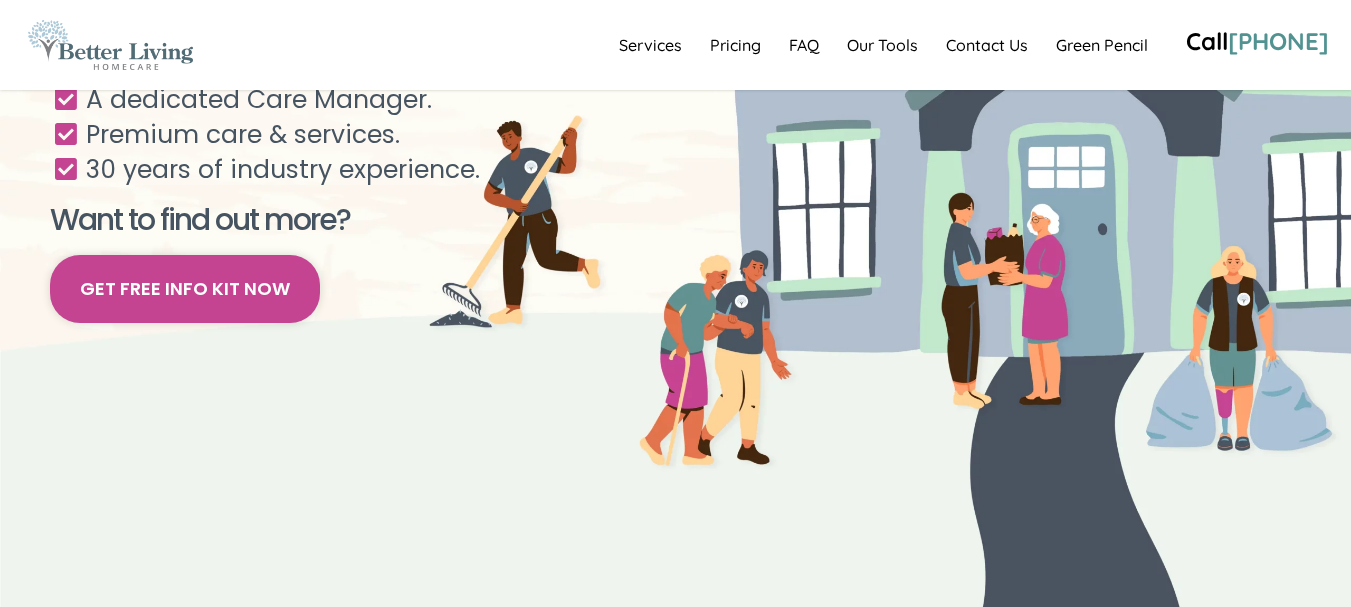 click on "Get Free Info Kit Now" at bounding box center [185, 289] 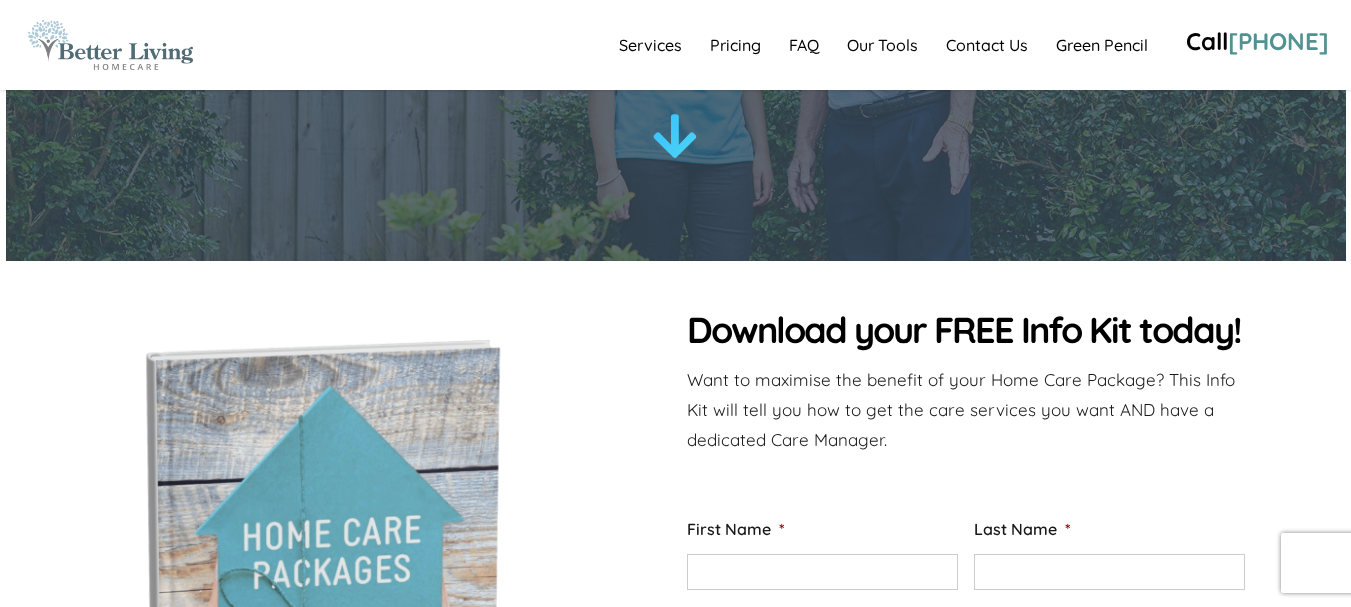 scroll, scrollTop: 0, scrollLeft: 0, axis: both 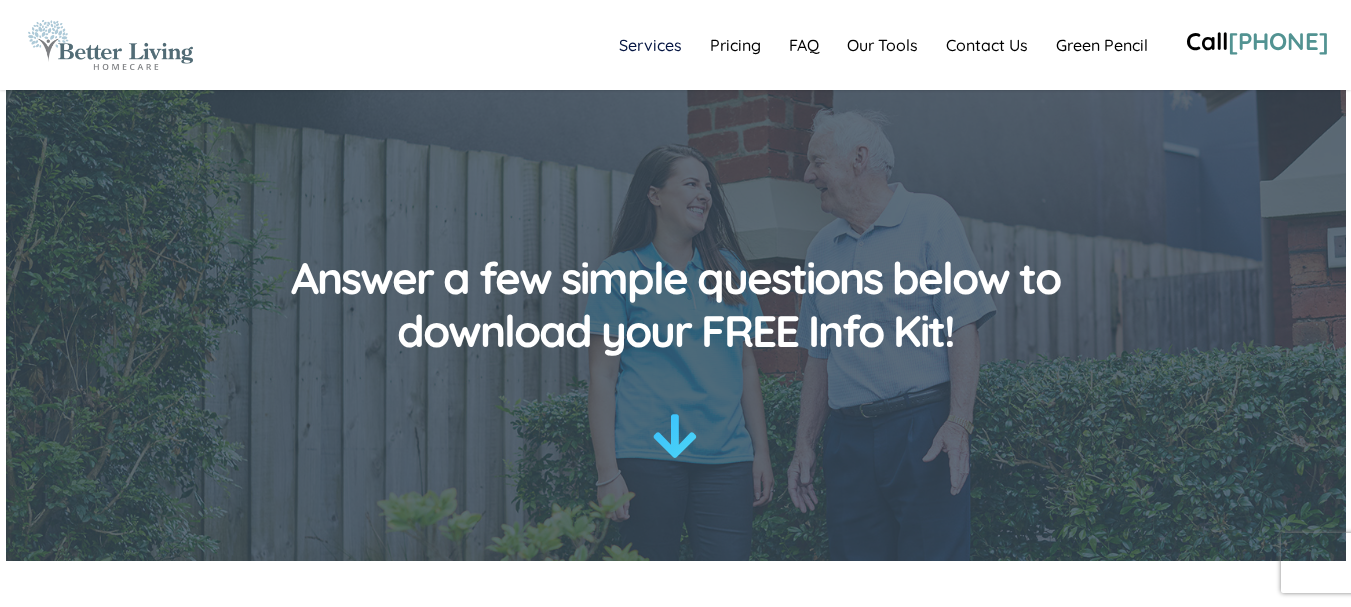 click on "Services" at bounding box center (650, 45) 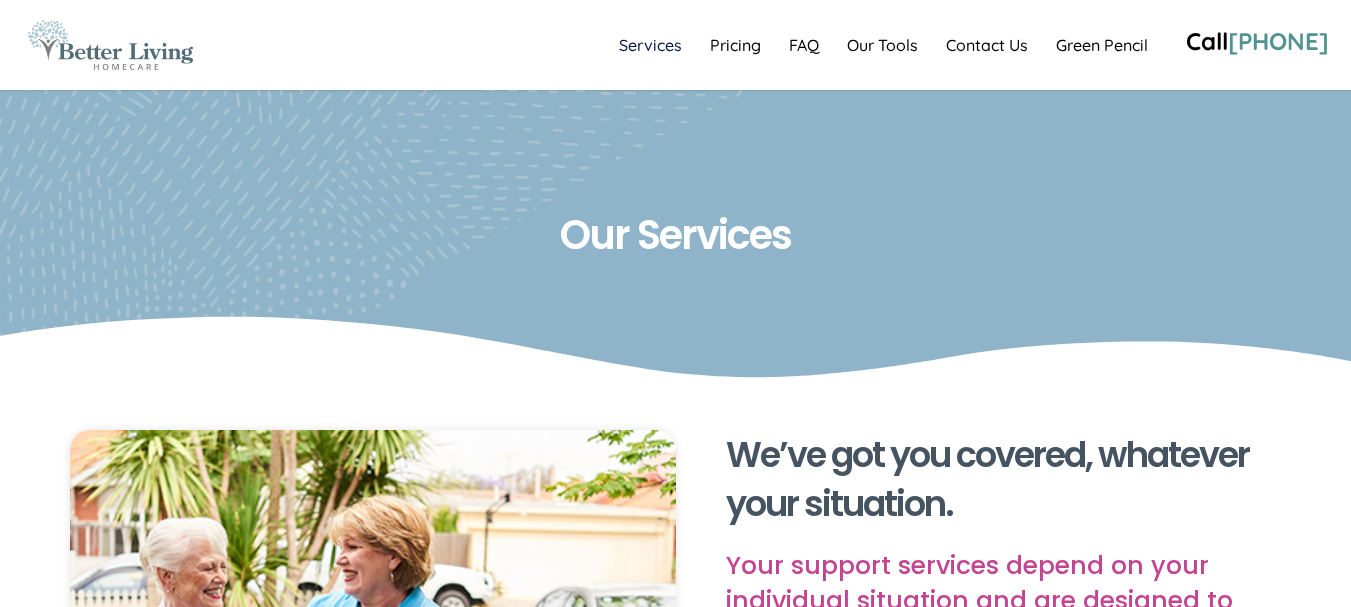 scroll, scrollTop: 0, scrollLeft: 0, axis: both 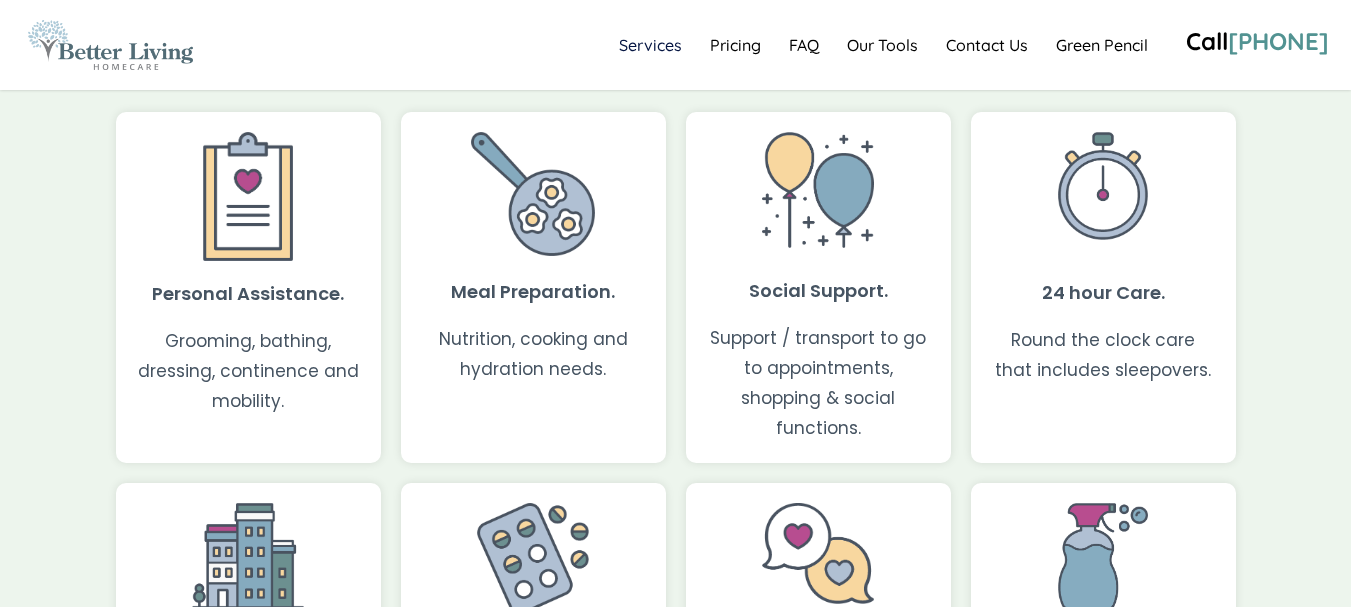 click on "Nutrition, cooking and hydration needs." at bounding box center (533, 354) 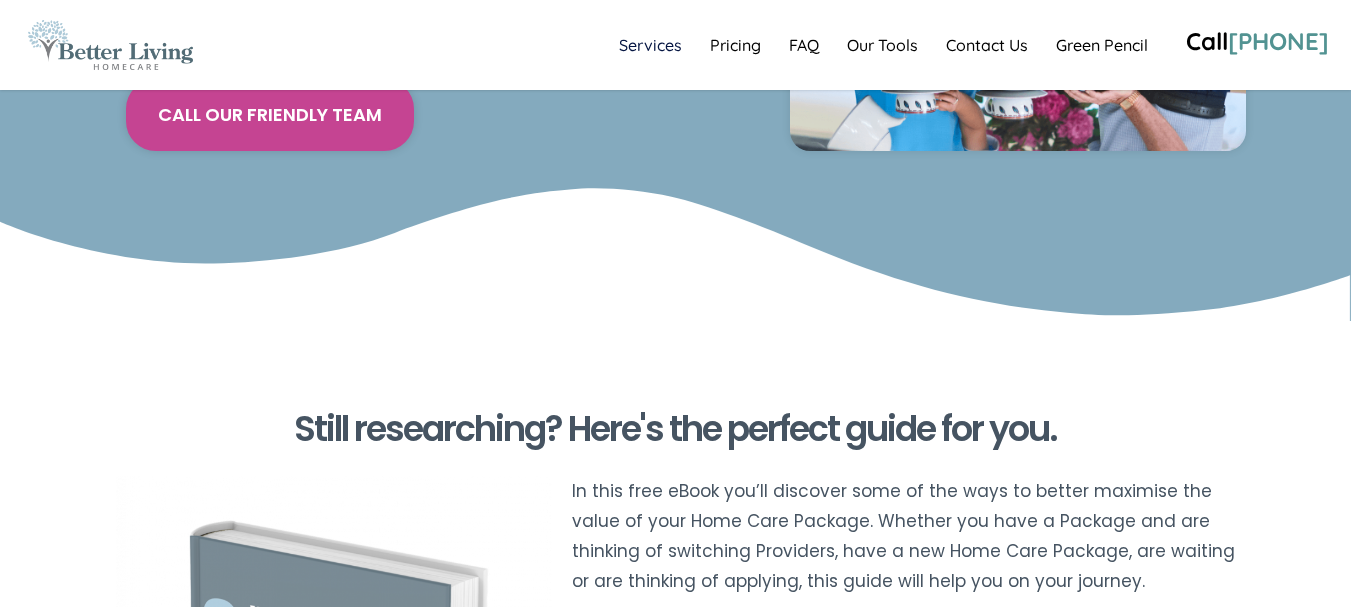 scroll, scrollTop: 6800, scrollLeft: 0, axis: vertical 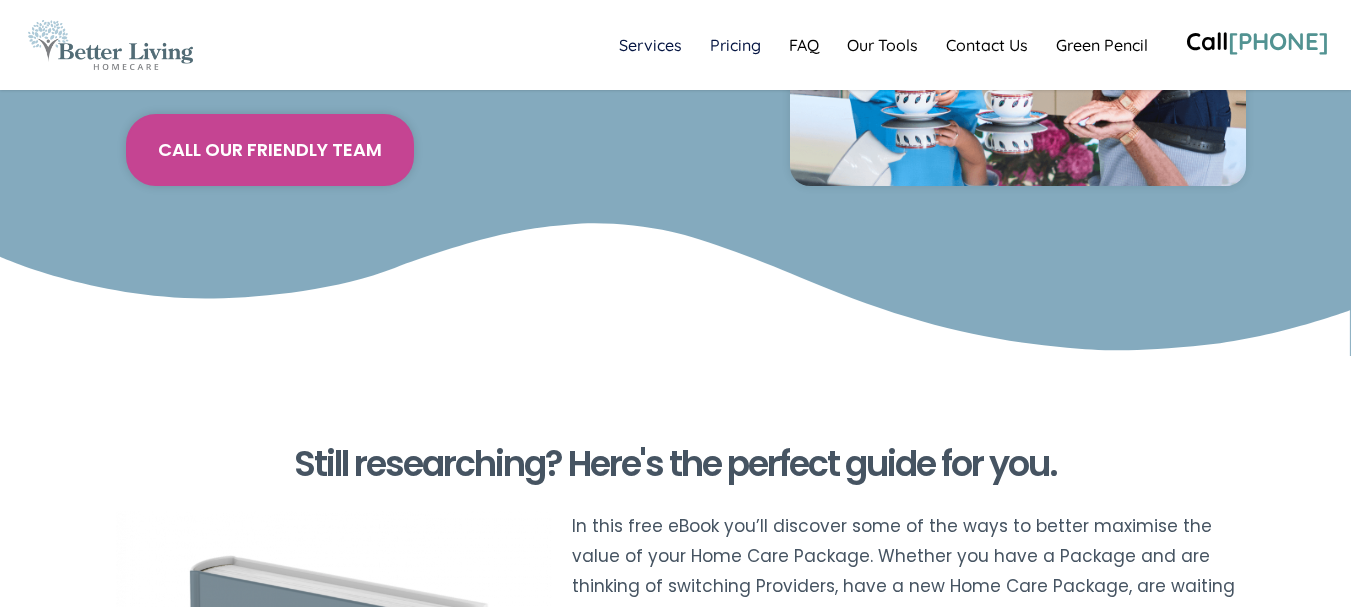 click on "Pricing" at bounding box center [735, 45] 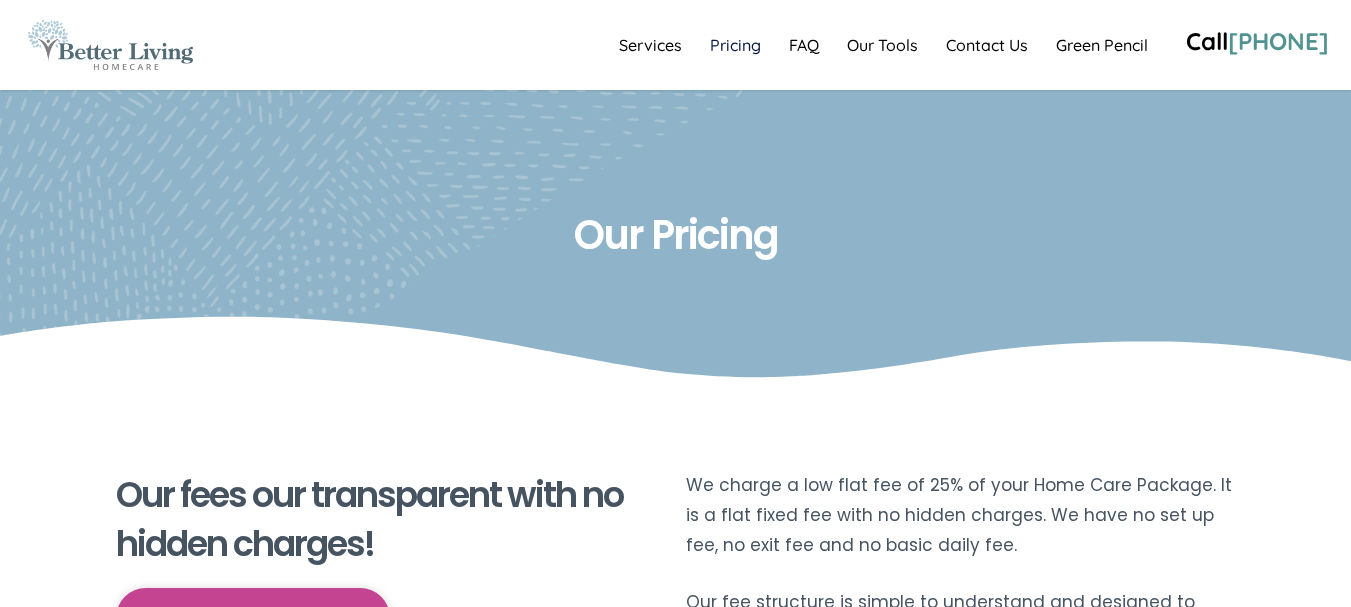 scroll, scrollTop: 0, scrollLeft: 0, axis: both 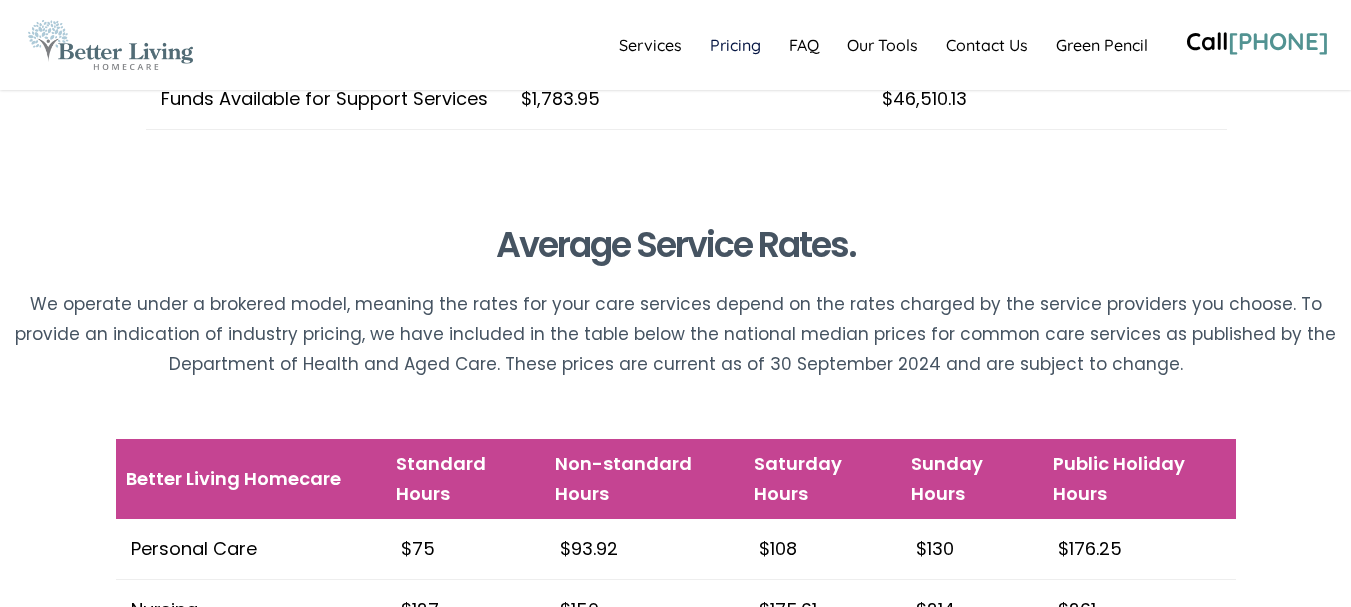 drag, startPoint x: 680, startPoint y: 64, endPoint x: 389, endPoint y: 370, distance: 422.27597 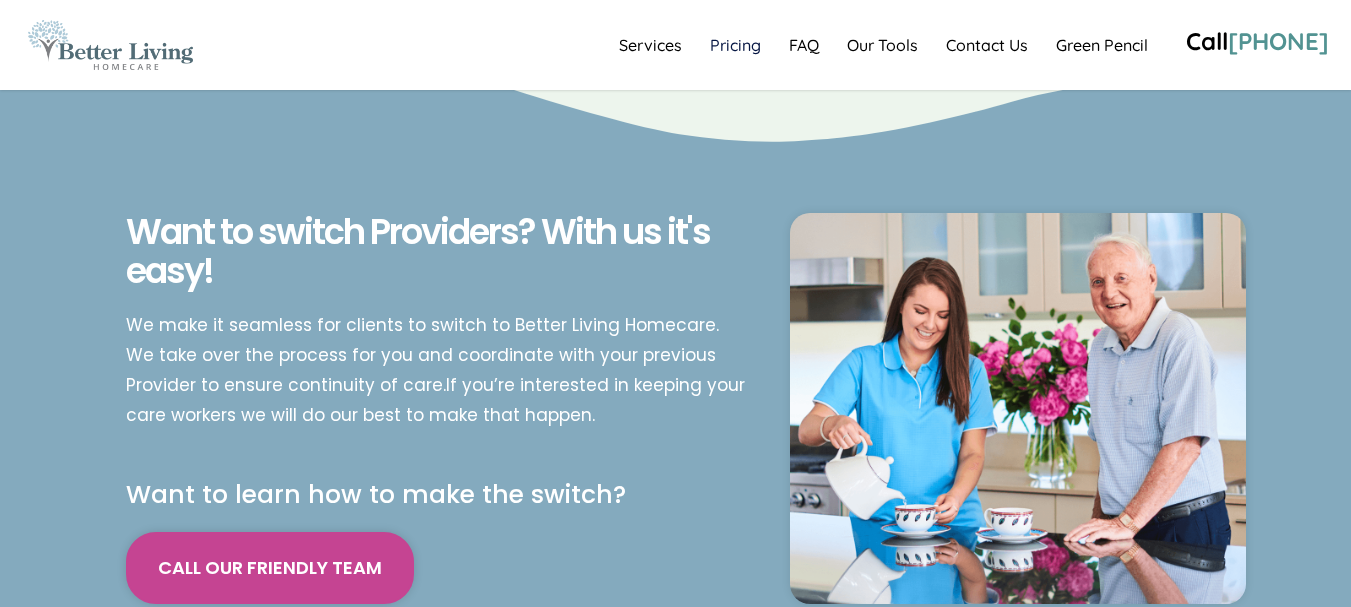 scroll, scrollTop: 3900, scrollLeft: 0, axis: vertical 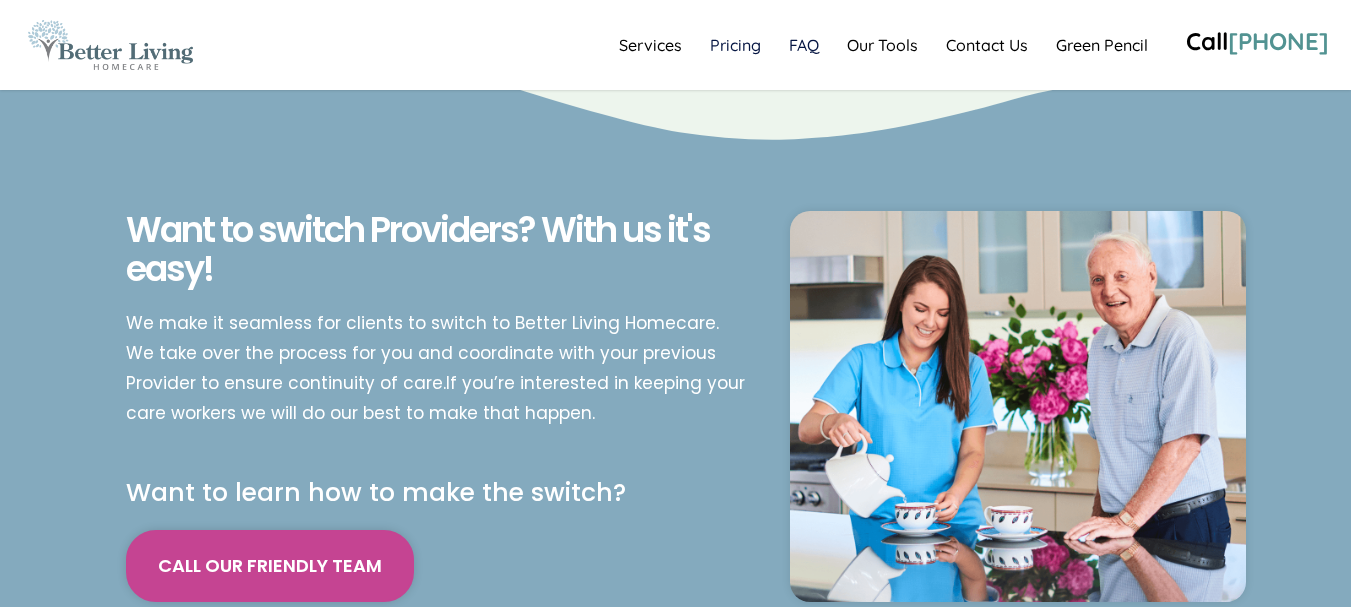 click on "FAQ" at bounding box center [804, 45] 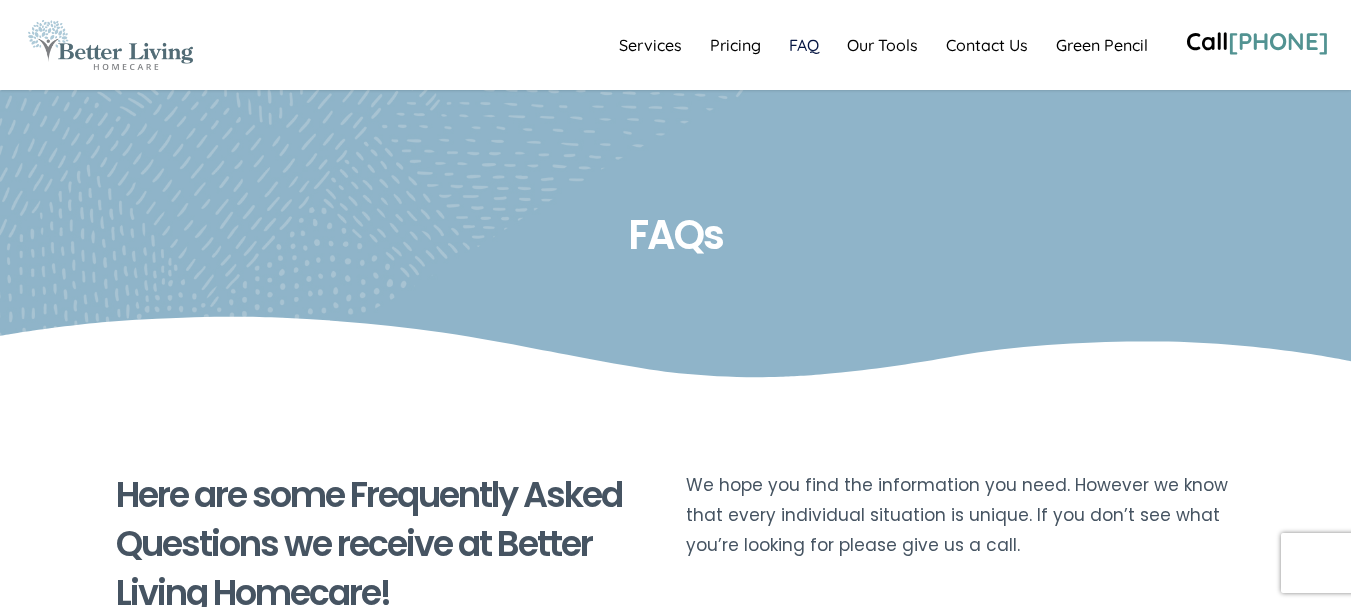 scroll, scrollTop: 200, scrollLeft: 0, axis: vertical 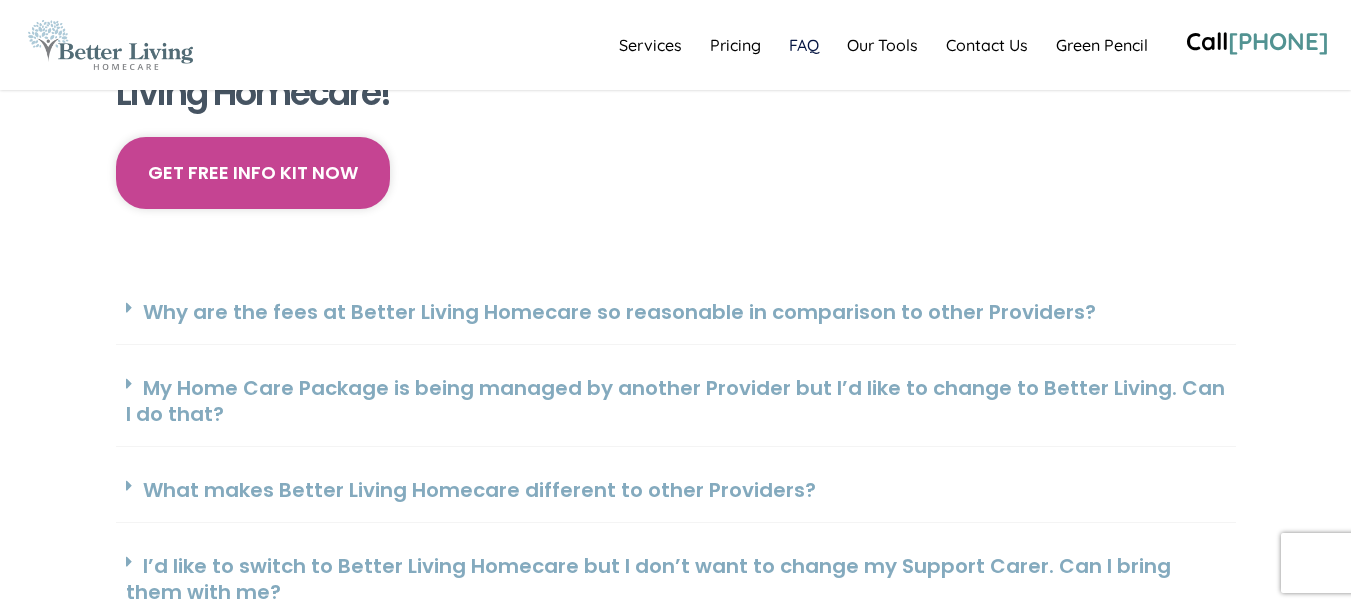 click on "Why are the fees at Better Living Homecare so reasonable in comparison to other Providers?" at bounding box center (619, 312) 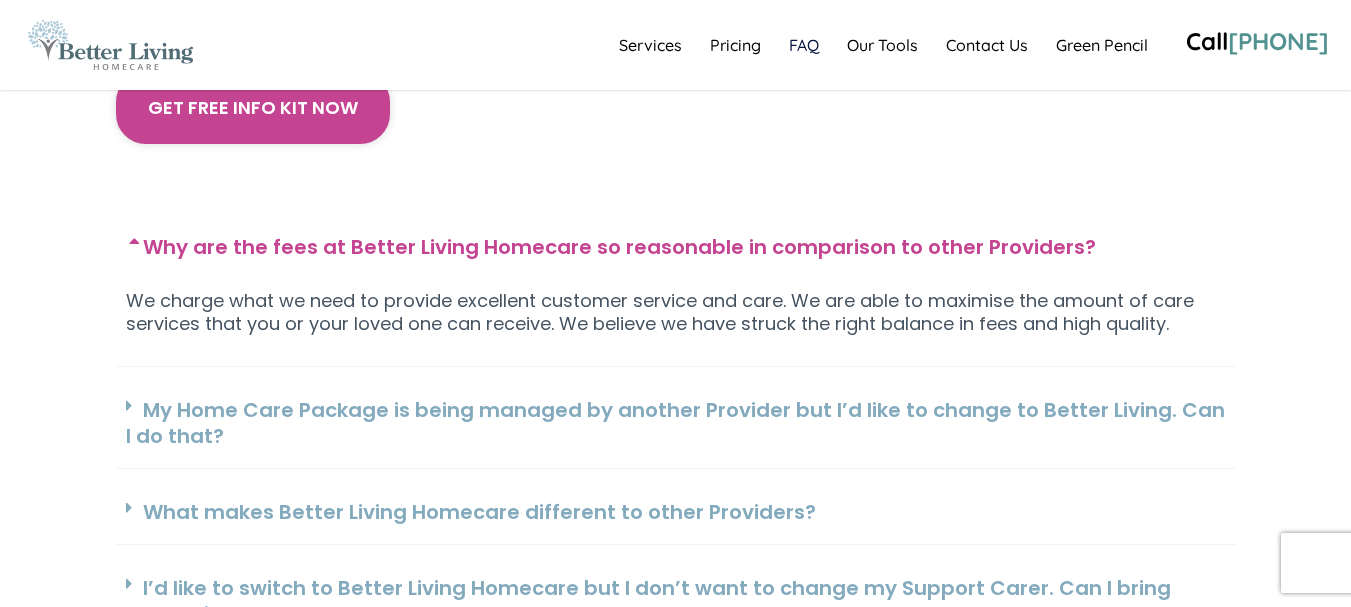 scroll, scrollTop: 600, scrollLeft: 0, axis: vertical 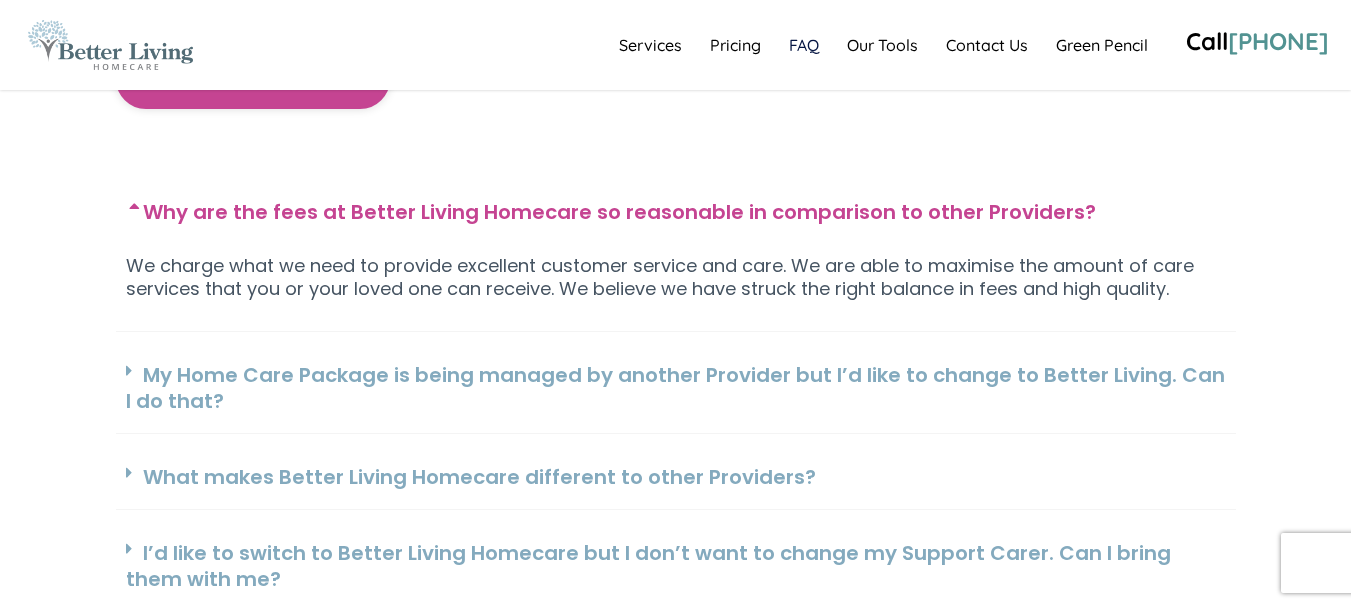 click on "What makes Better Living Homecare different to other Providers?" at bounding box center (479, 477) 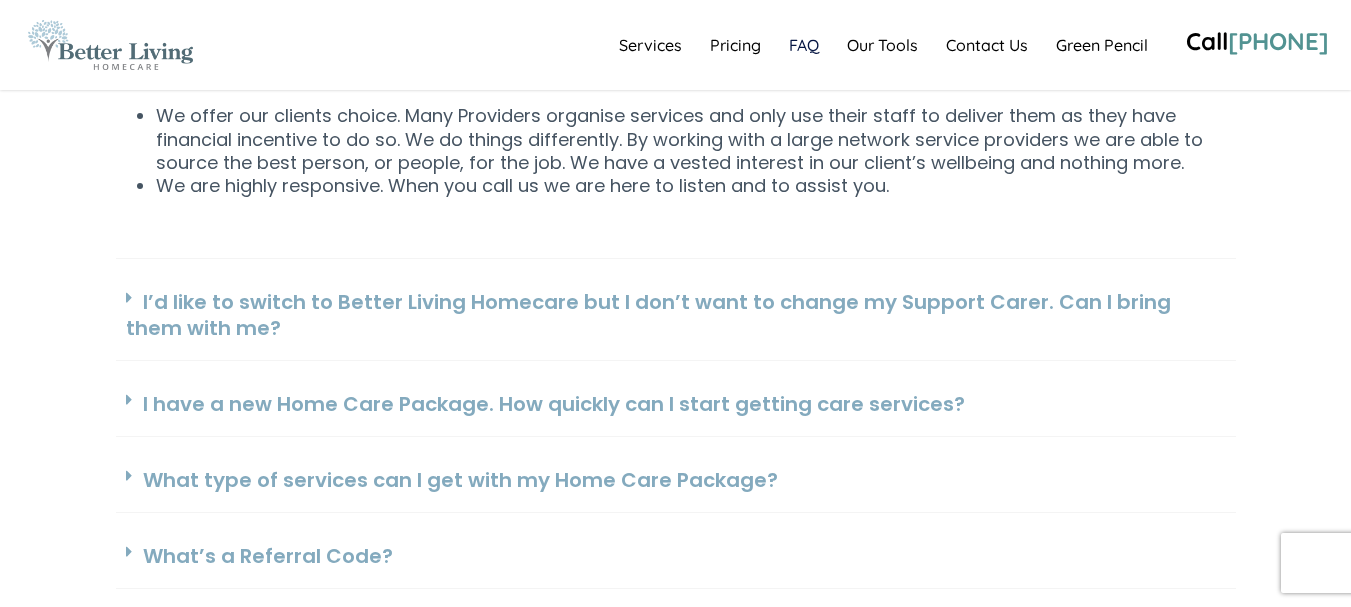 scroll, scrollTop: 1100, scrollLeft: 0, axis: vertical 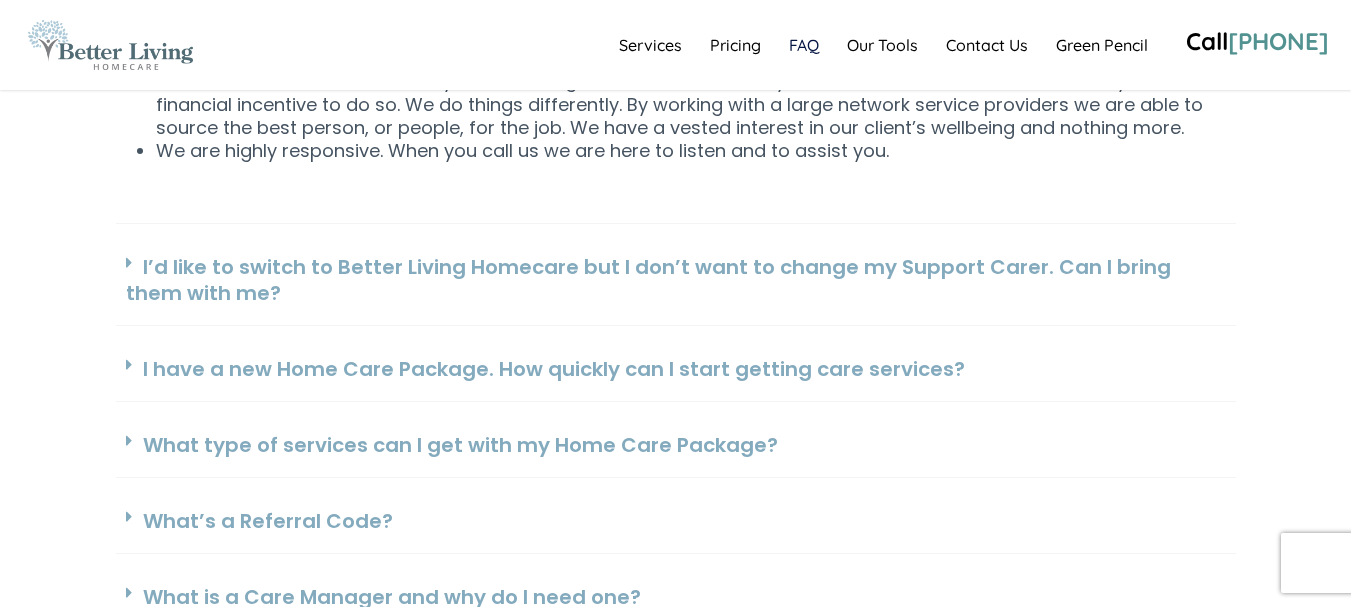 click on "I have a new Home Care Package. How quickly can I start getting care services?" at bounding box center [554, 369] 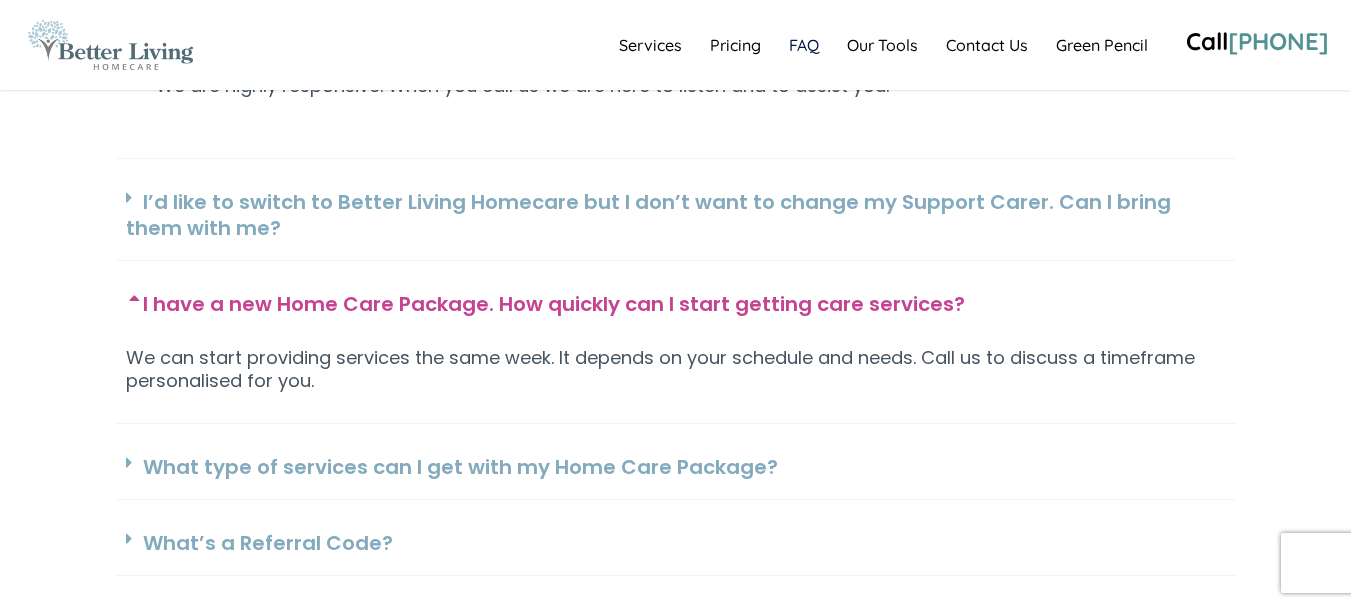 scroll, scrollTop: 1200, scrollLeft: 0, axis: vertical 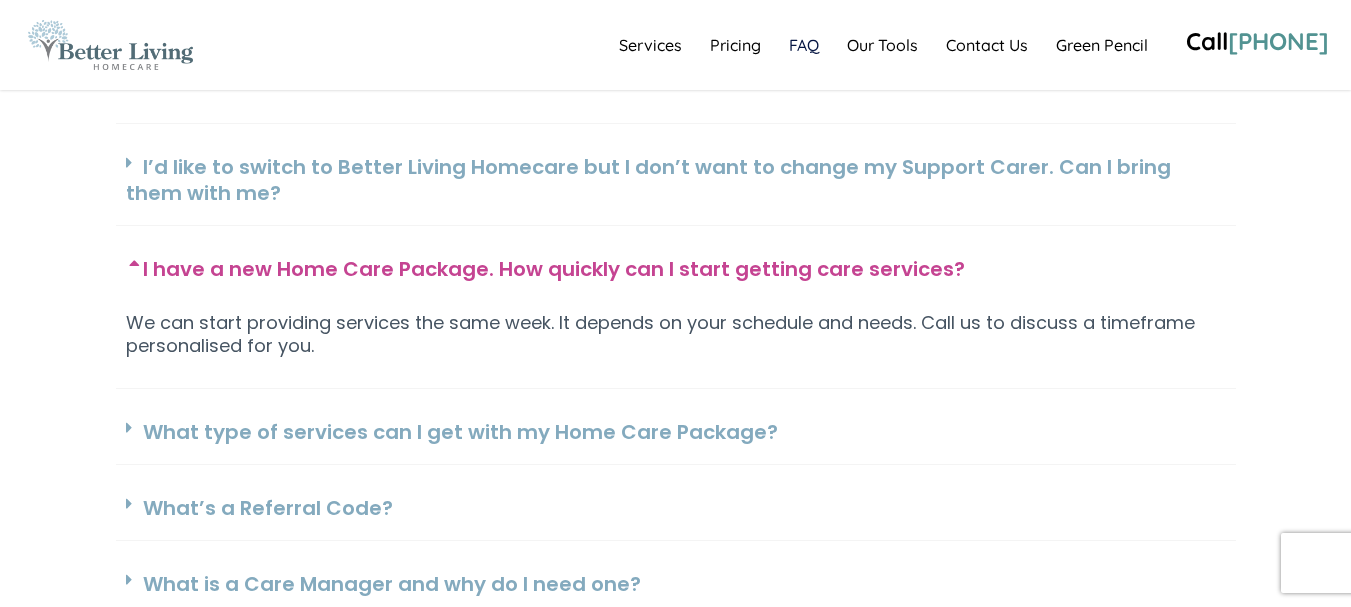 click on "What type of services can I get with my Home Care Package?" at bounding box center (460, 432) 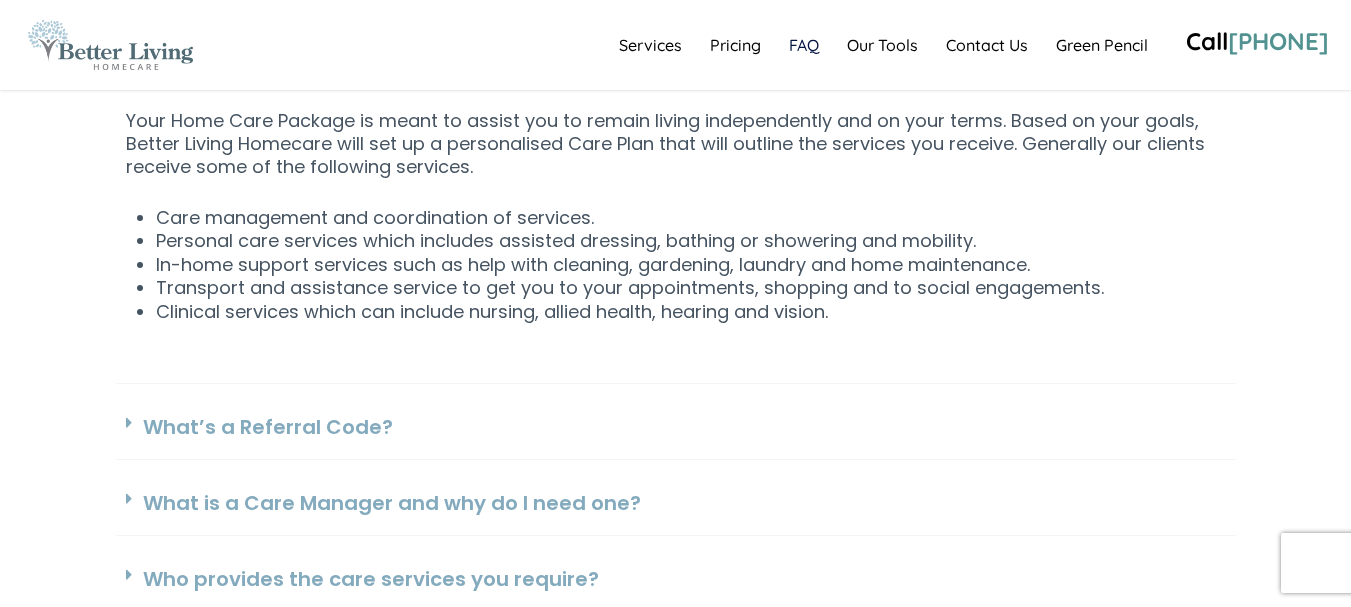 scroll, scrollTop: 1600, scrollLeft: 0, axis: vertical 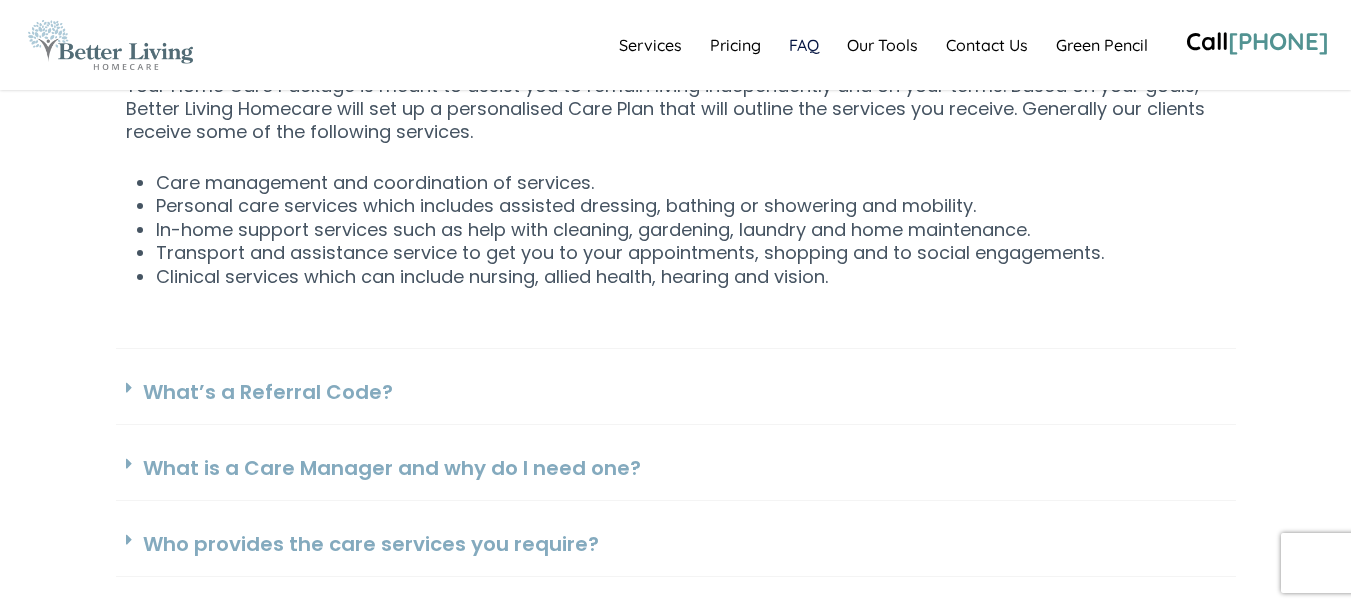click on "What is a Care Manager and why do I need one?" at bounding box center [392, 468] 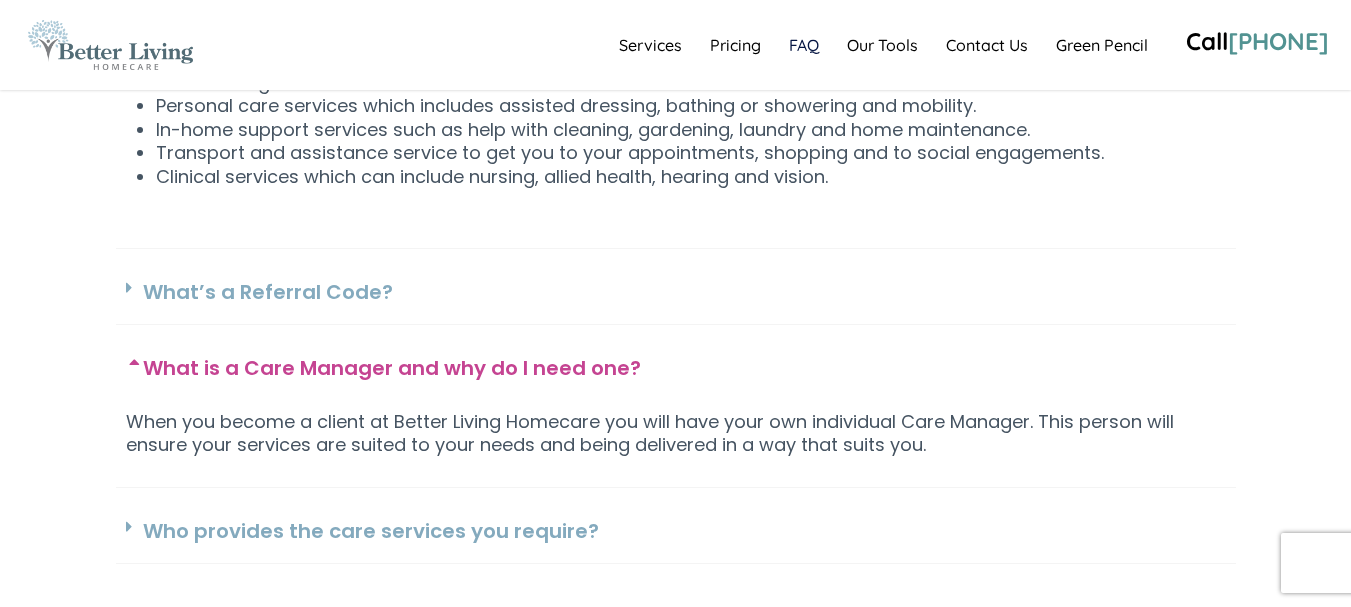 scroll, scrollTop: 1800, scrollLeft: 0, axis: vertical 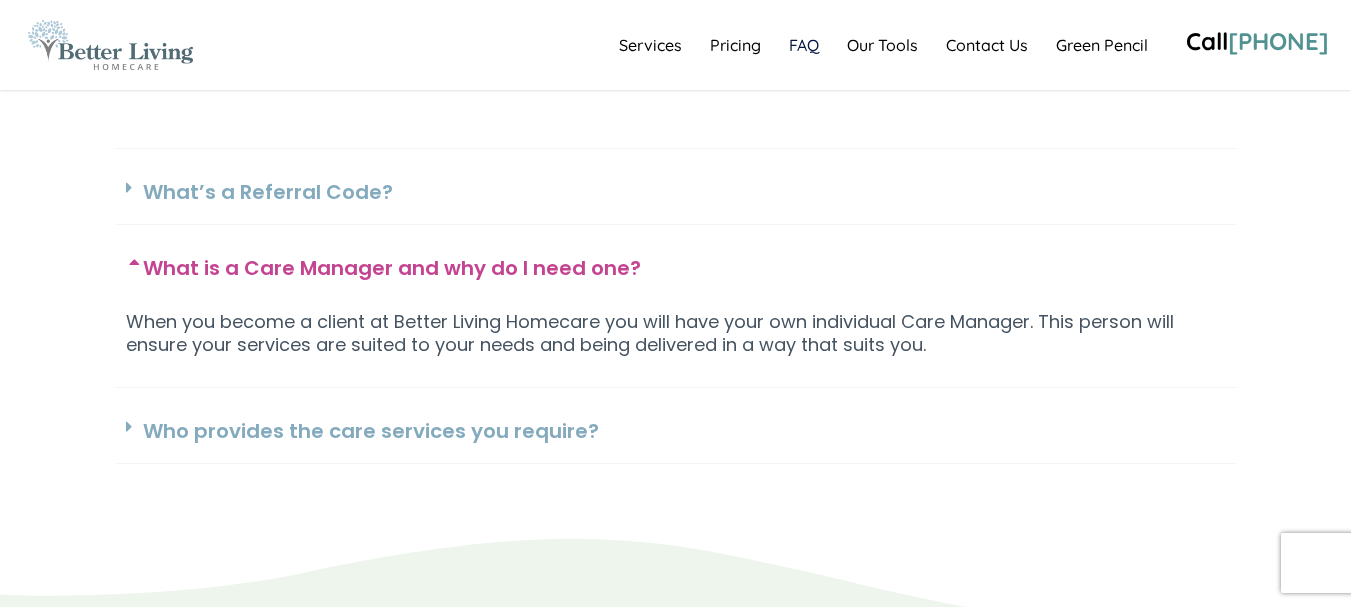 click on "Who provides the care services you require?" at bounding box center [371, 431] 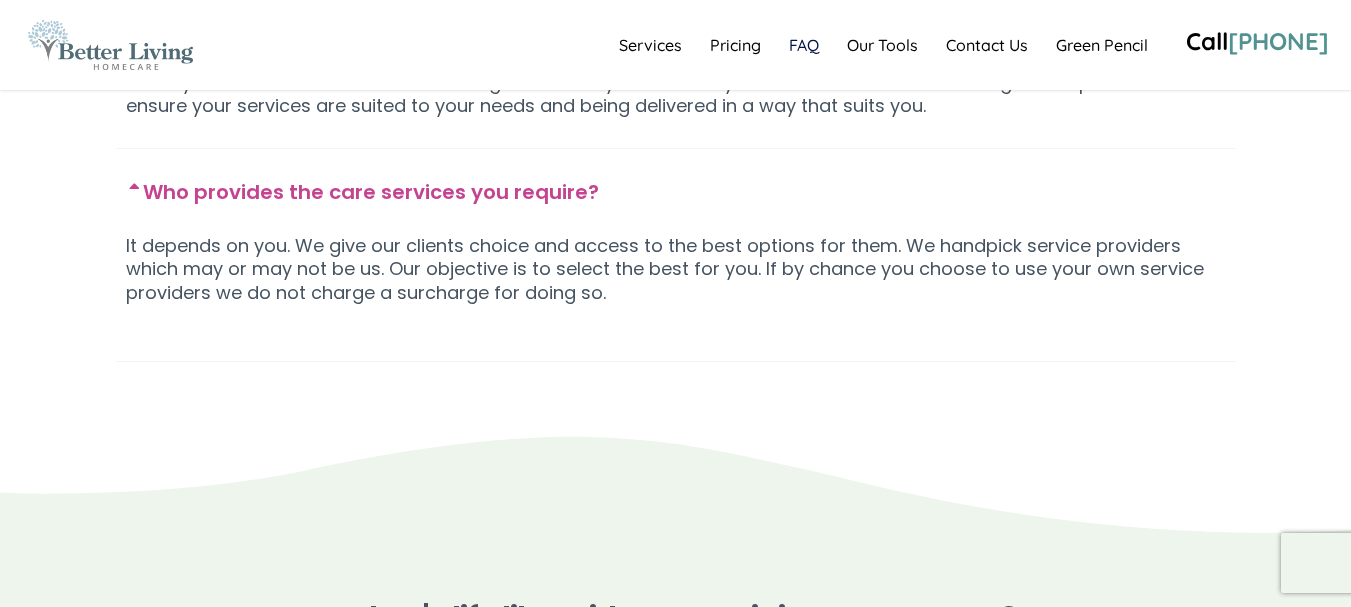 scroll, scrollTop: 1900, scrollLeft: 0, axis: vertical 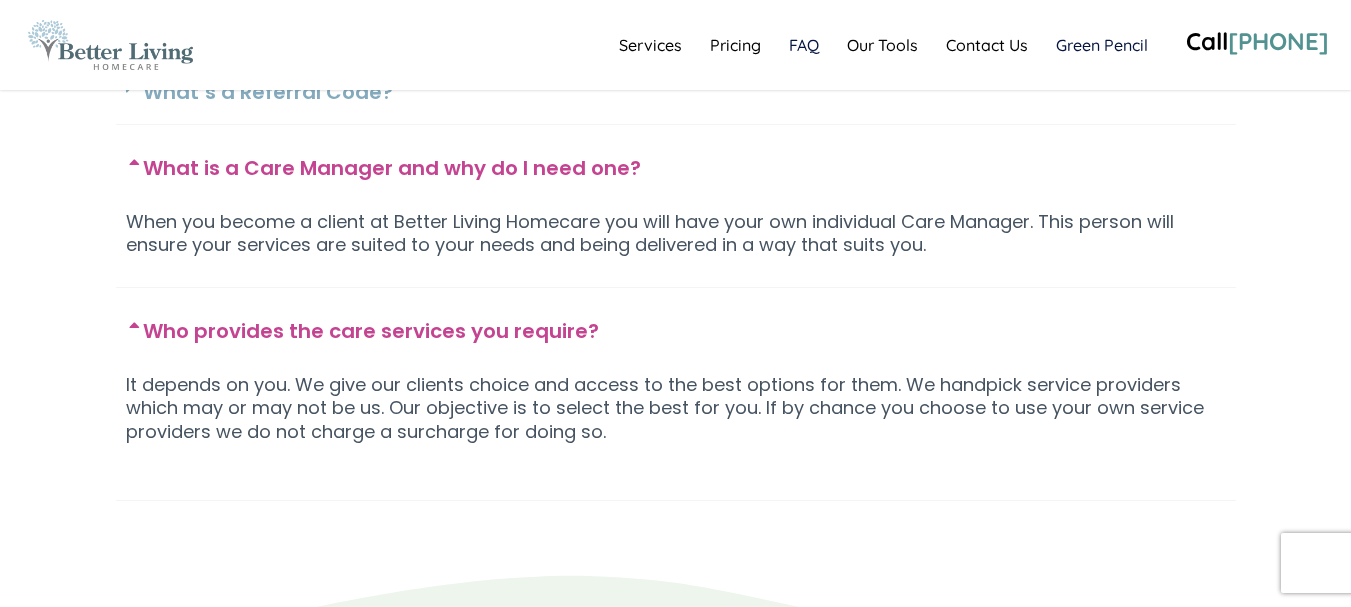 click on "Green Pencil" at bounding box center [1102, 45] 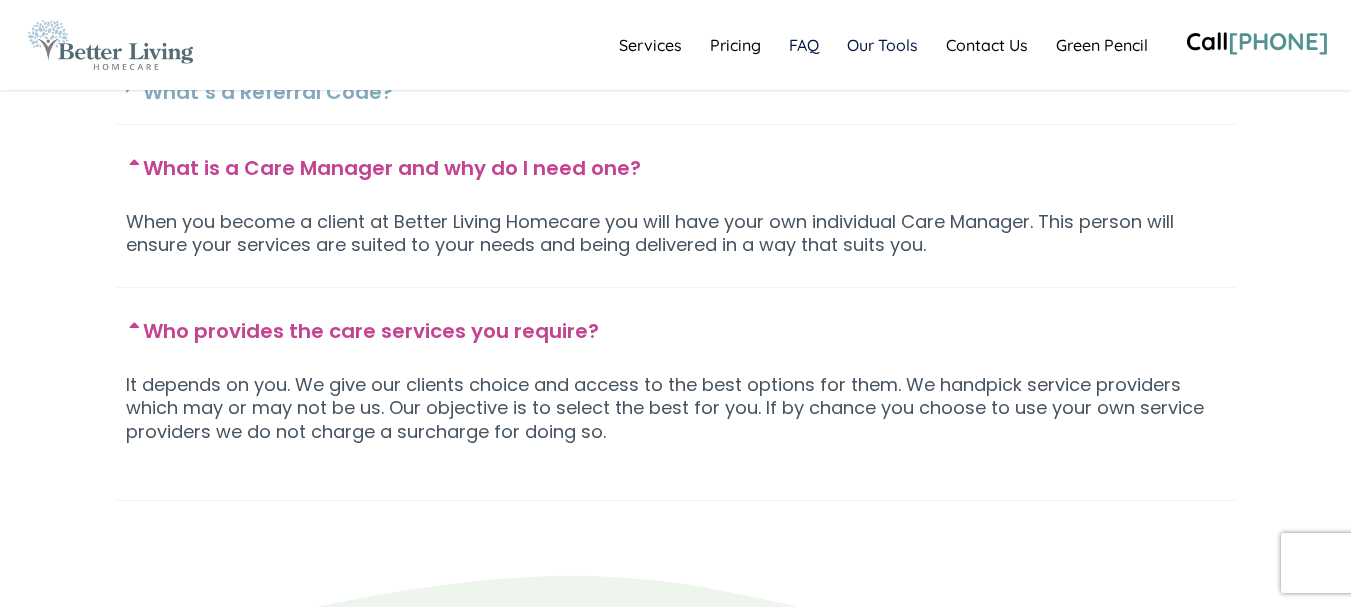 click on "Our Tools" at bounding box center [882, 45] 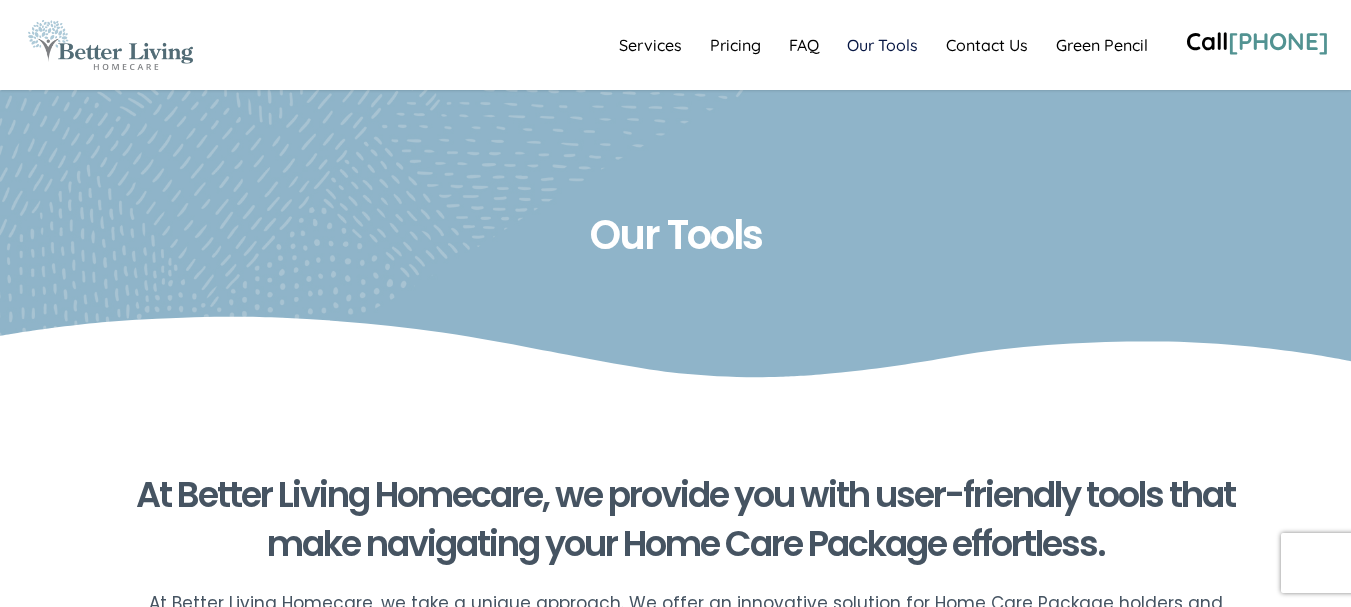 scroll, scrollTop: 0, scrollLeft: 0, axis: both 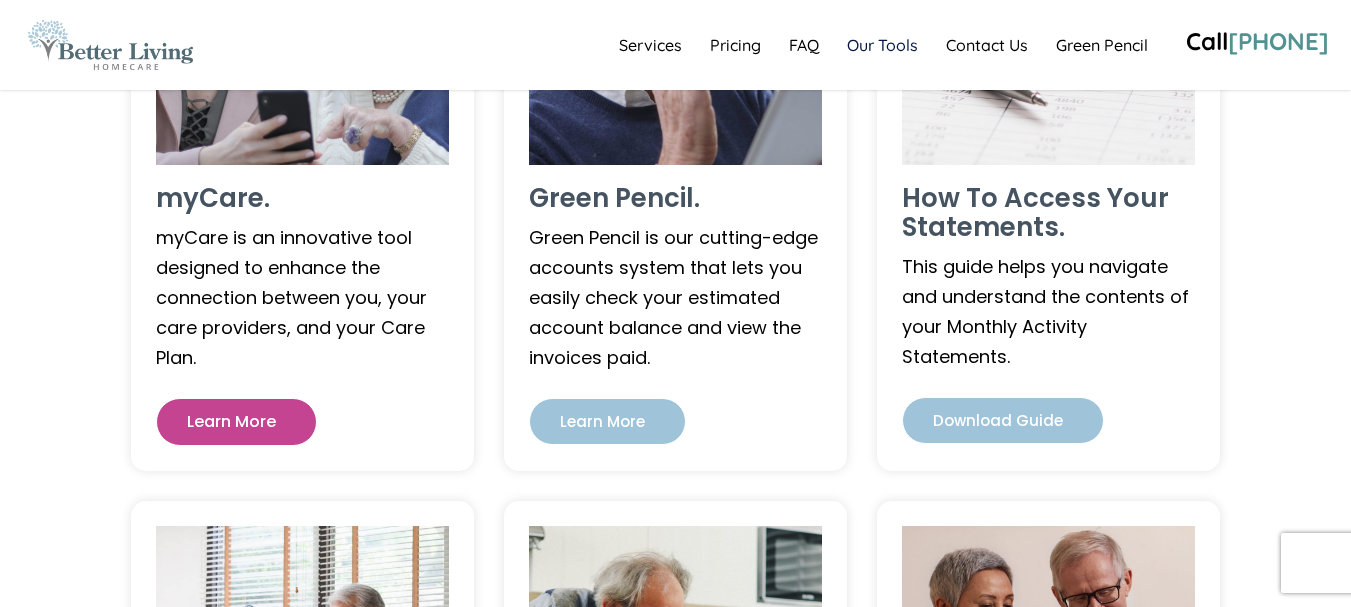 click on "Learn More" at bounding box center [236, 422] 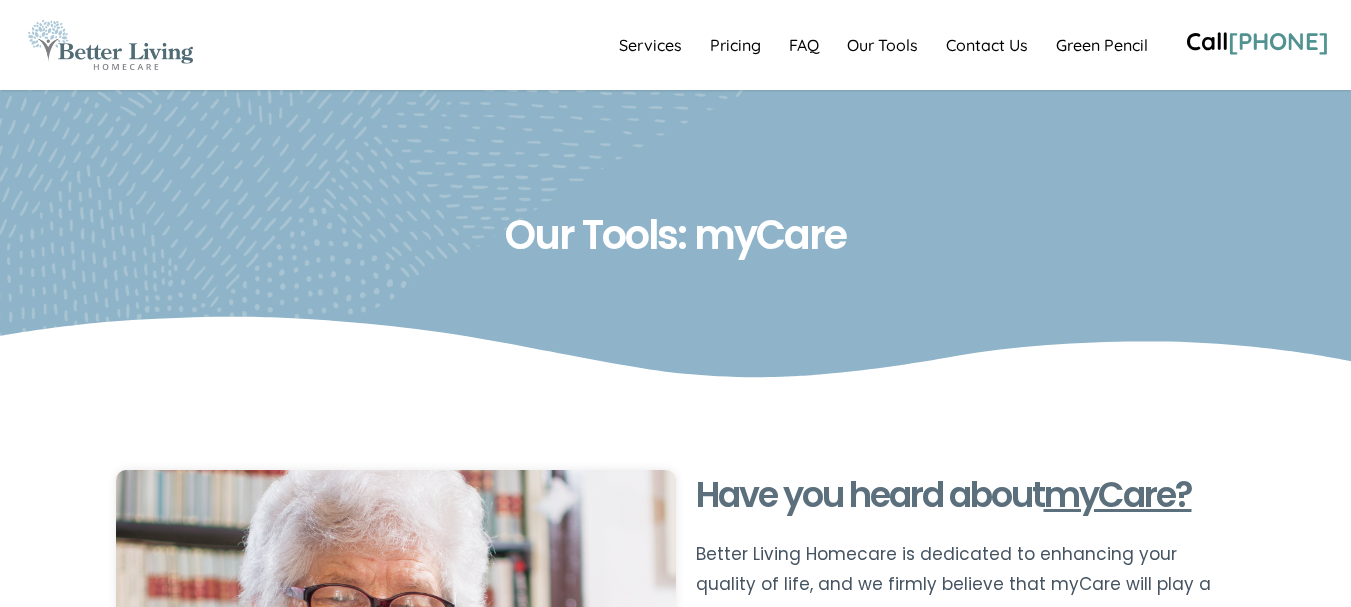 scroll, scrollTop: 0, scrollLeft: 0, axis: both 